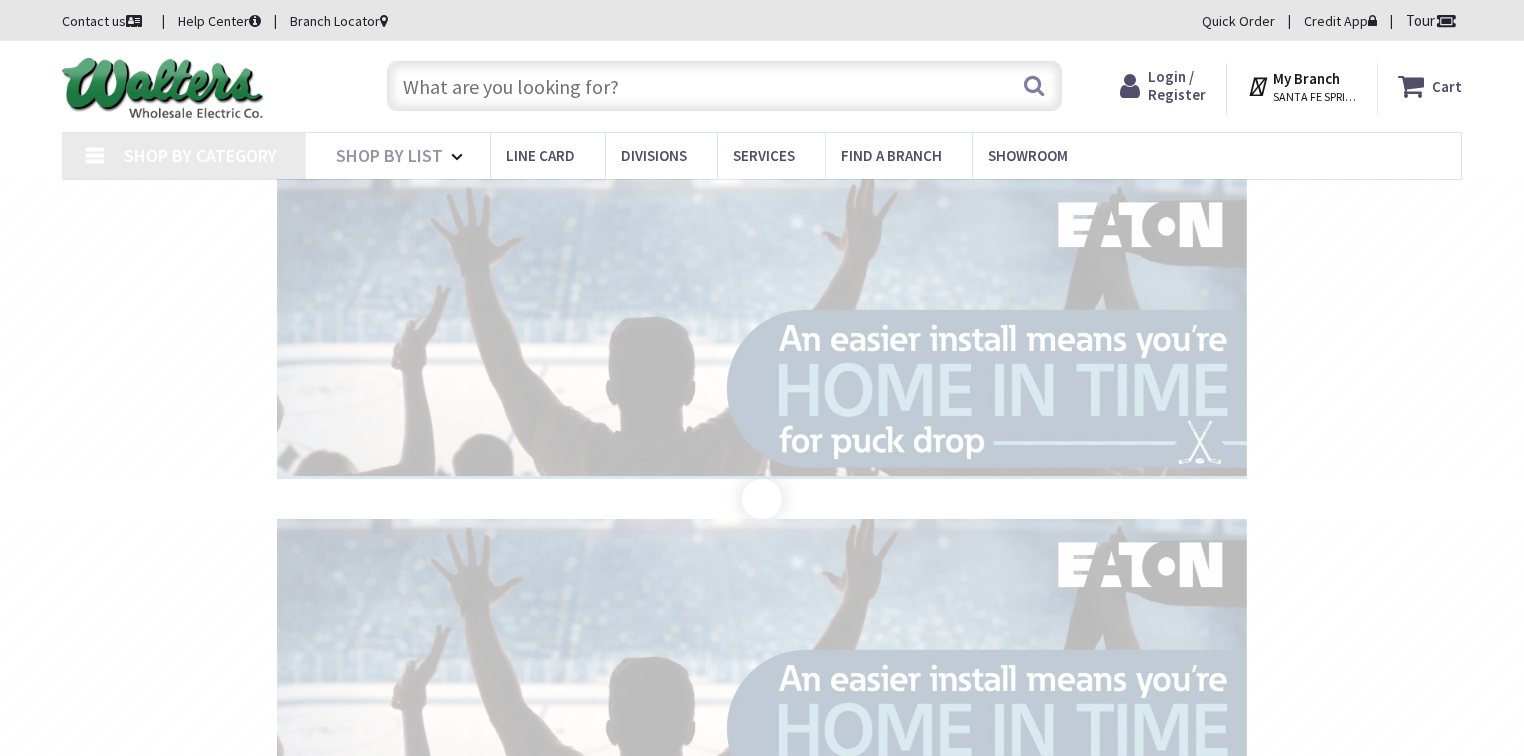 scroll, scrollTop: 0, scrollLeft: 0, axis: both 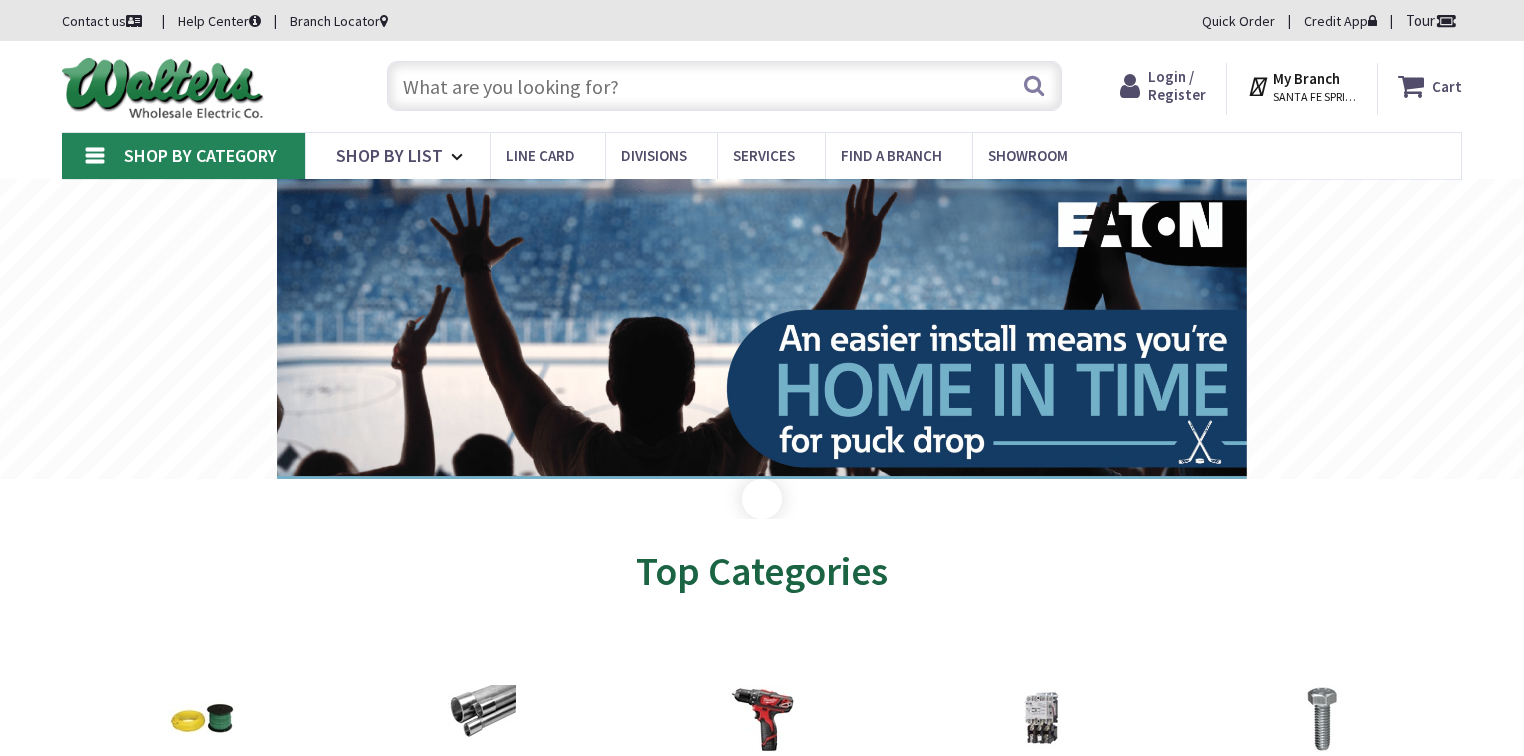 click at bounding box center [724, 86] 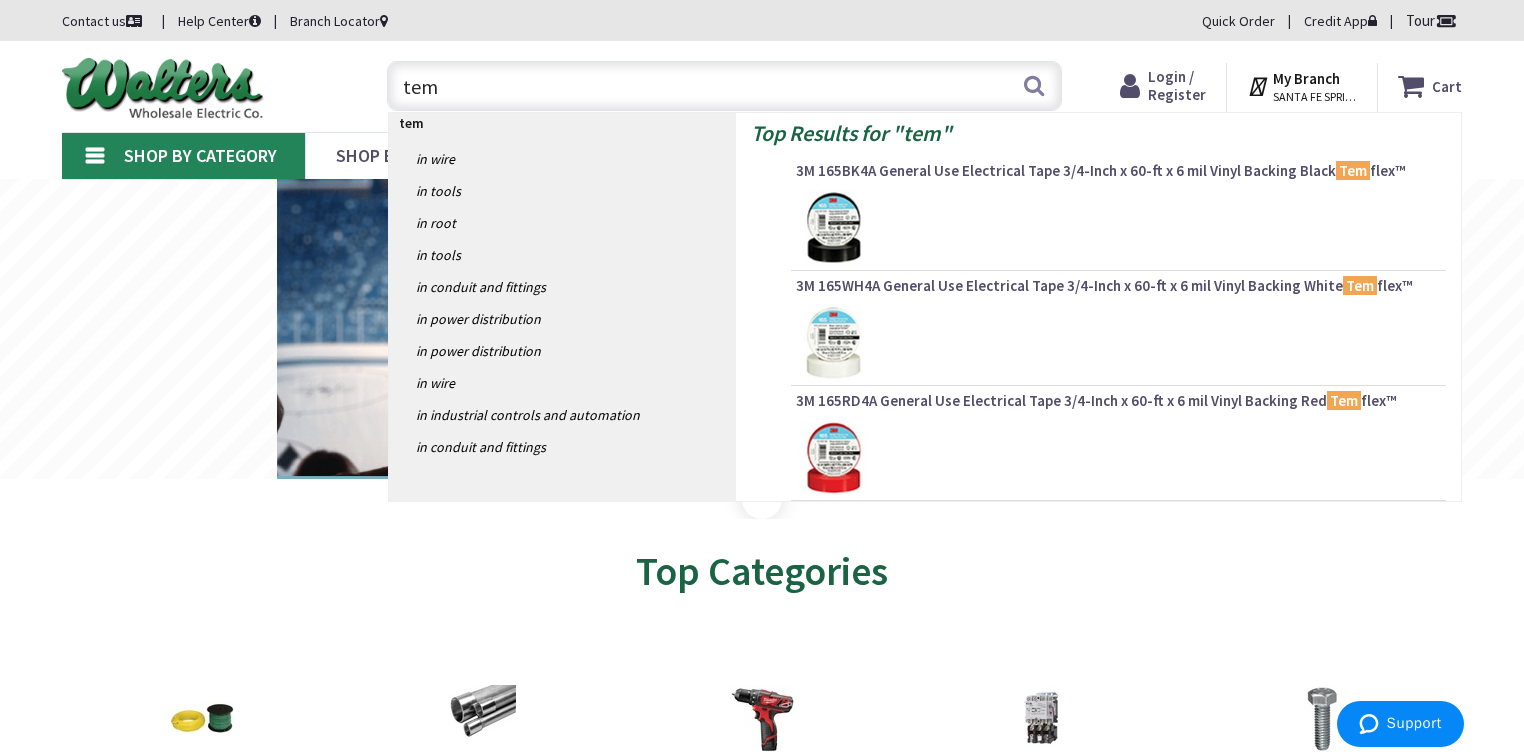 type on "temp" 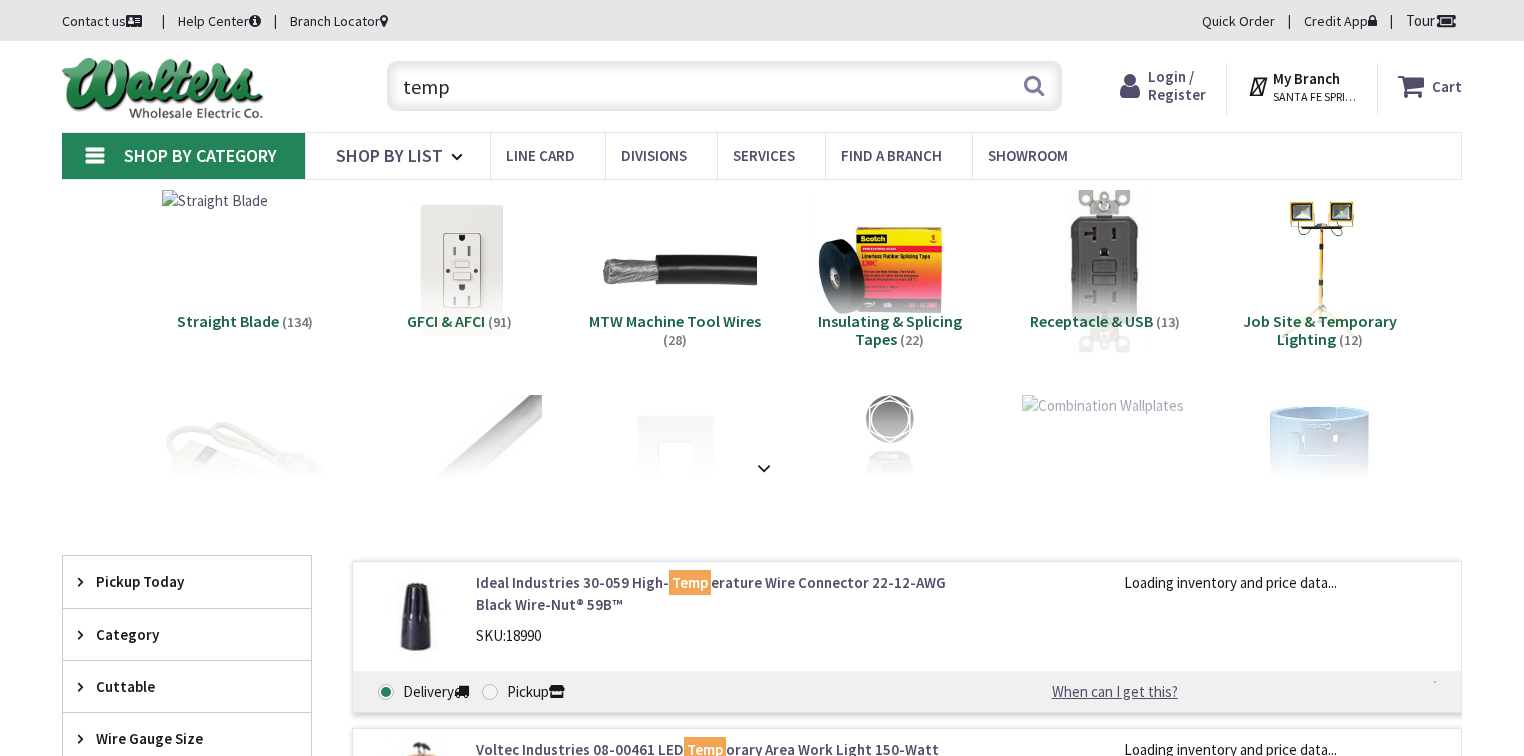 scroll, scrollTop: 0, scrollLeft: 0, axis: both 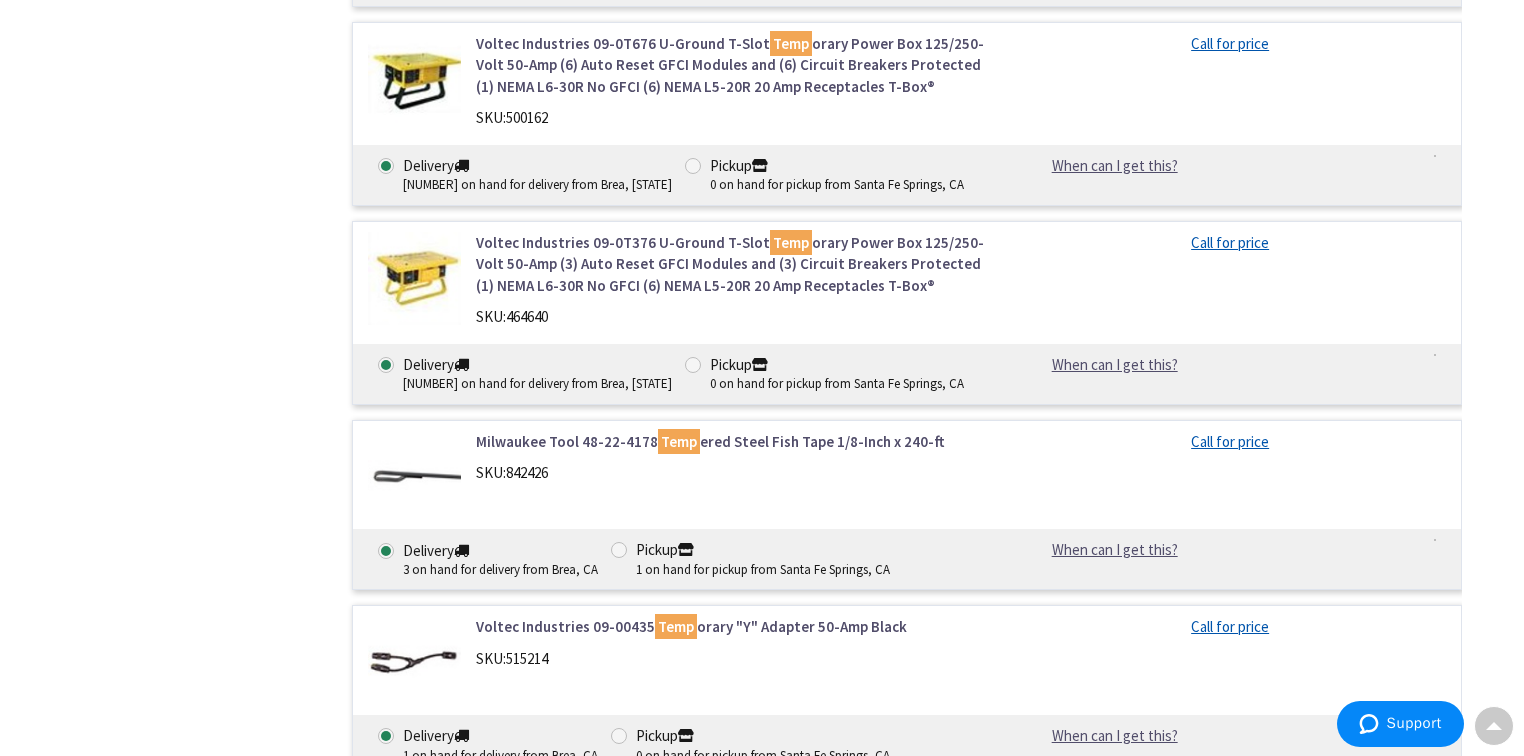 drag, startPoint x: 1008, startPoint y: 328, endPoint x: 1051, endPoint y: 331, distance: 43.104523 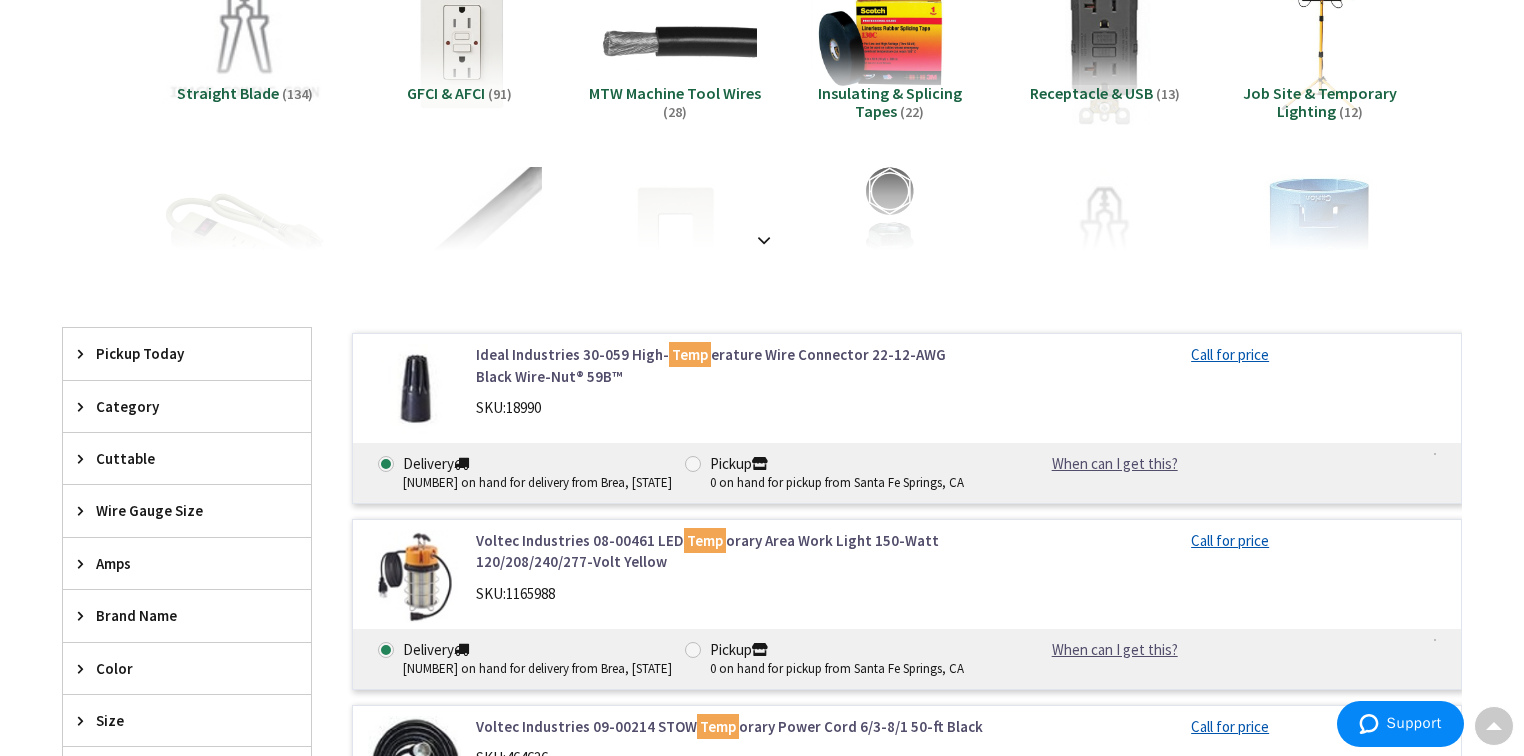 scroll, scrollTop: 0, scrollLeft: 0, axis: both 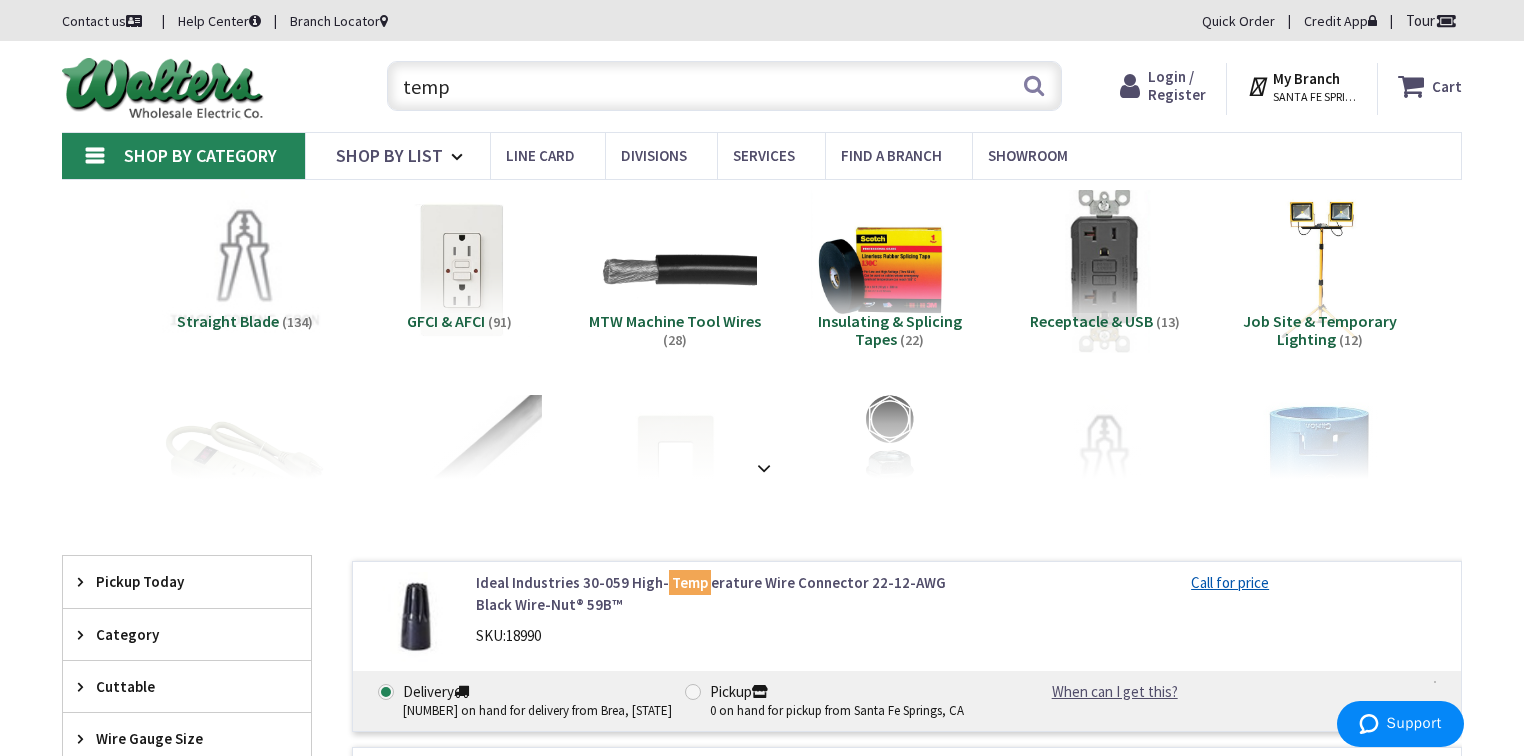 drag, startPoint x: 515, startPoint y: 92, endPoint x: 371, endPoint y: 100, distance: 144.22205 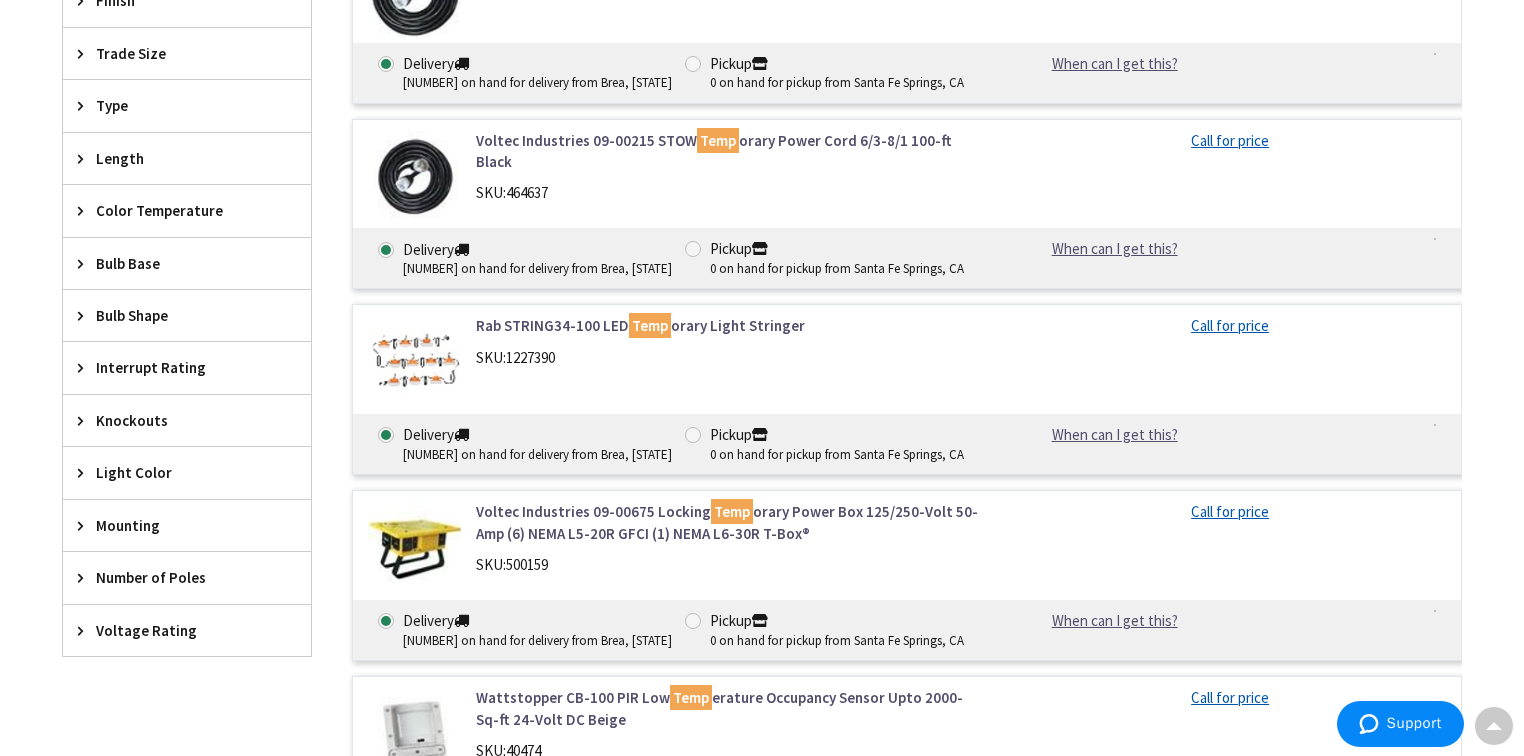 scroll, scrollTop: 1120, scrollLeft: 0, axis: vertical 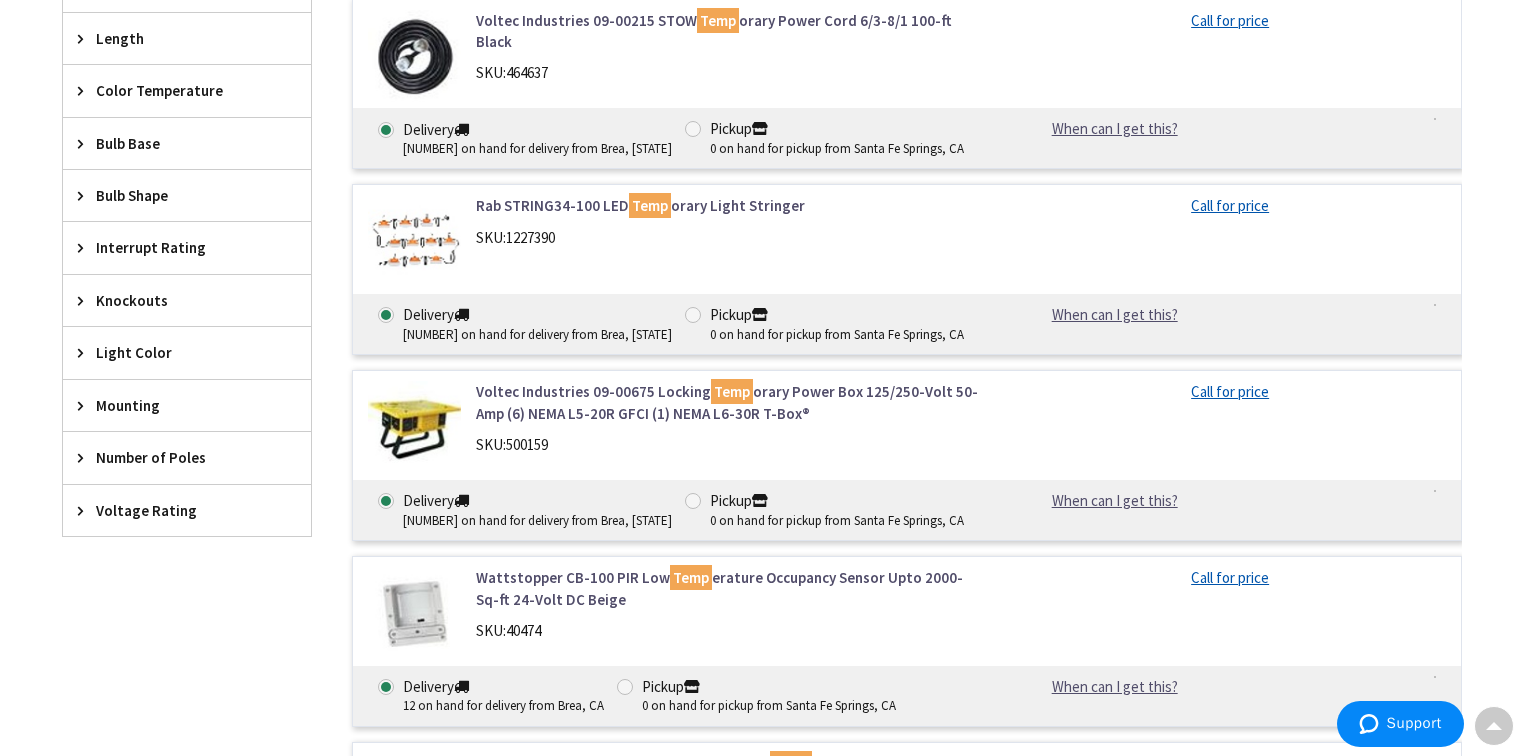 click on "Voltec Industries 09-00675 Locking  Temp orary Power Box 125/250-Volt 50-Amp (6) NEMA L5-20R GFCI (1) NEMA L6-30R T-Box®" at bounding box center (730, 402) 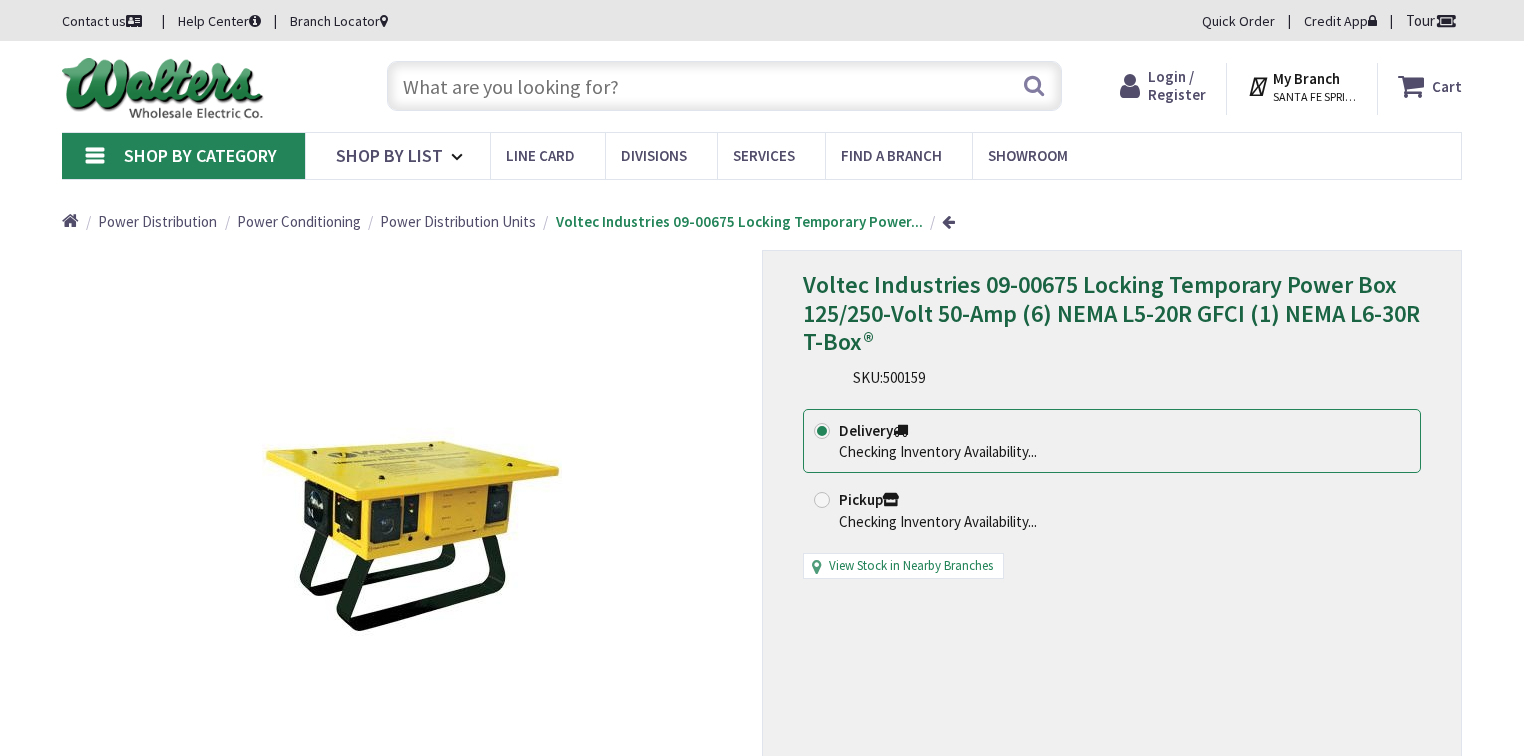 scroll, scrollTop: 0, scrollLeft: 0, axis: both 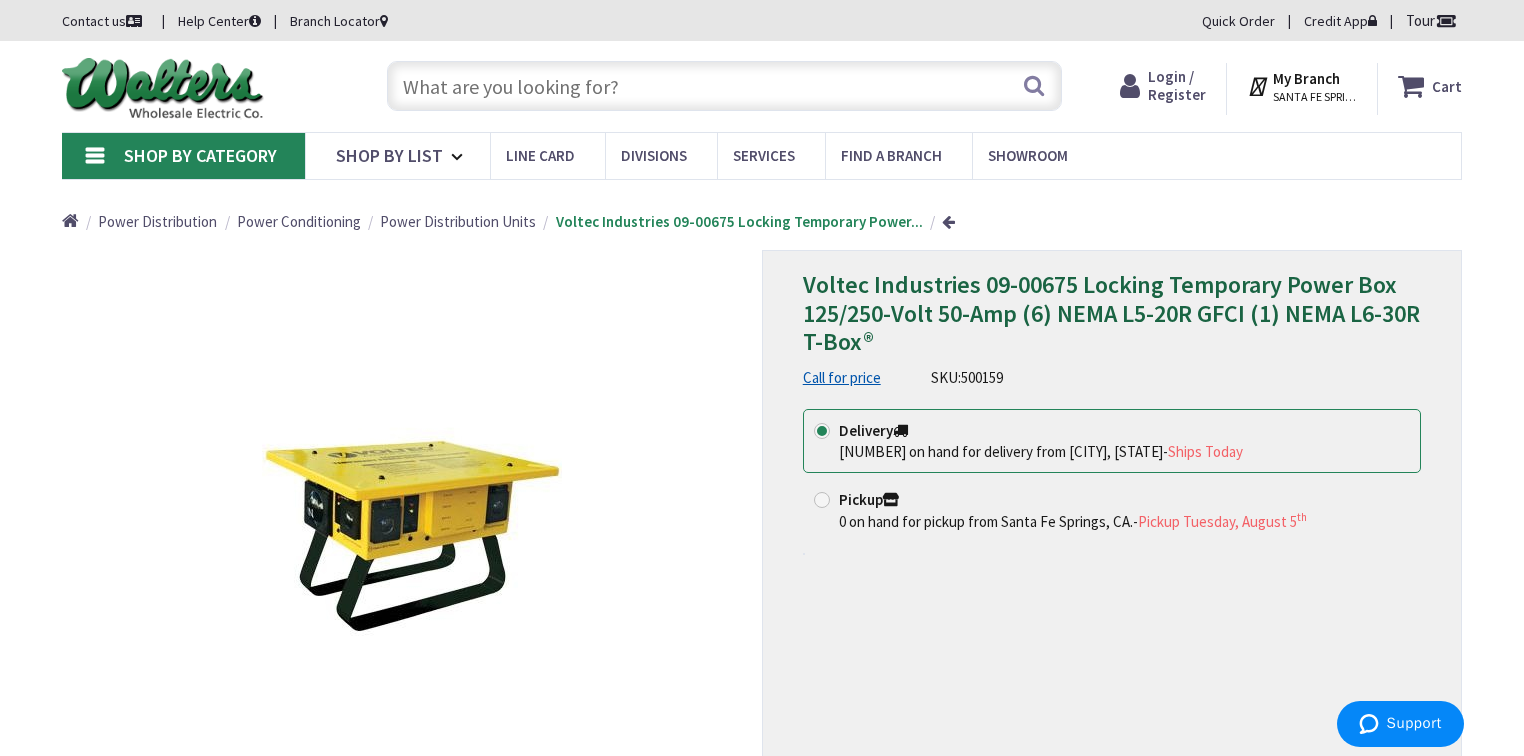 click at bounding box center (724, 86) 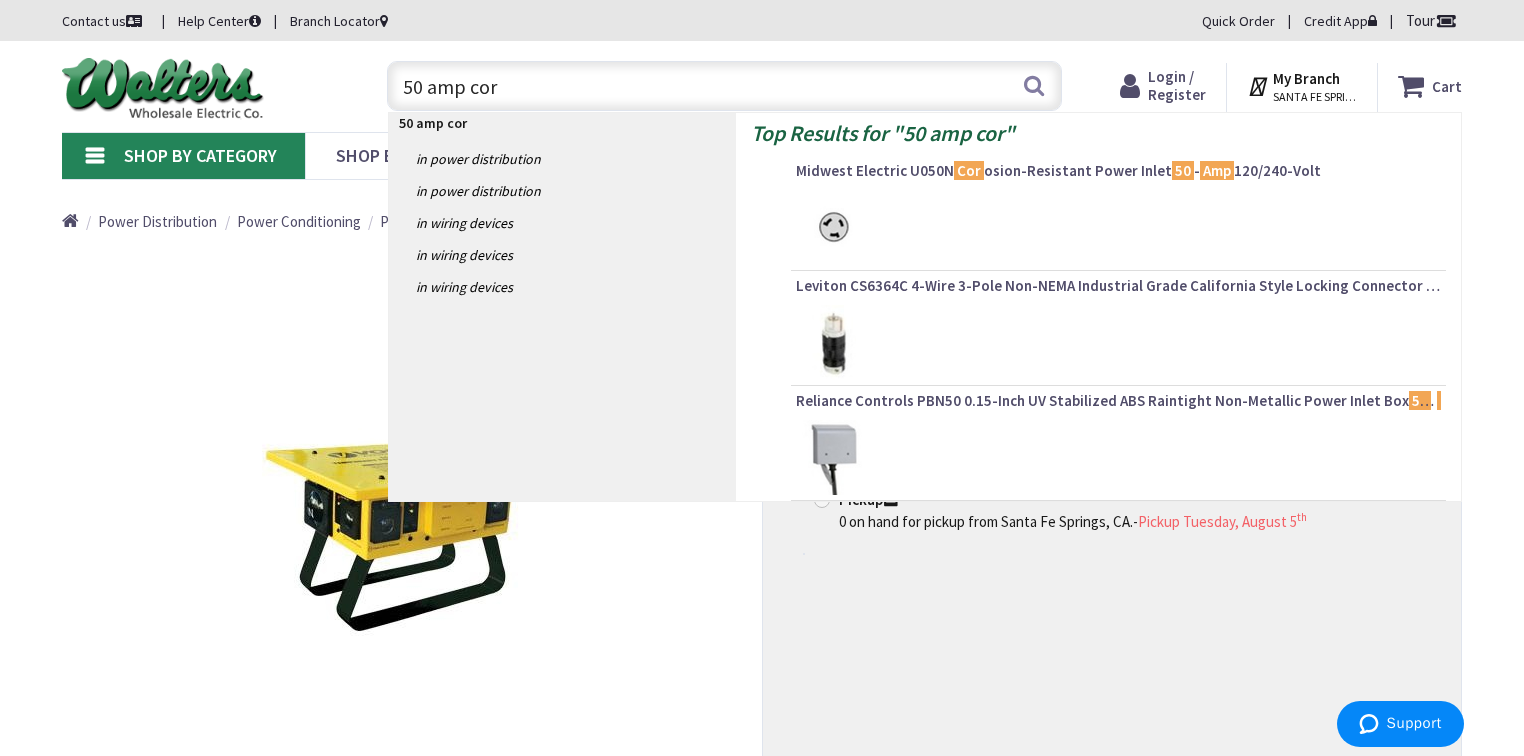 type on "50 amp cord" 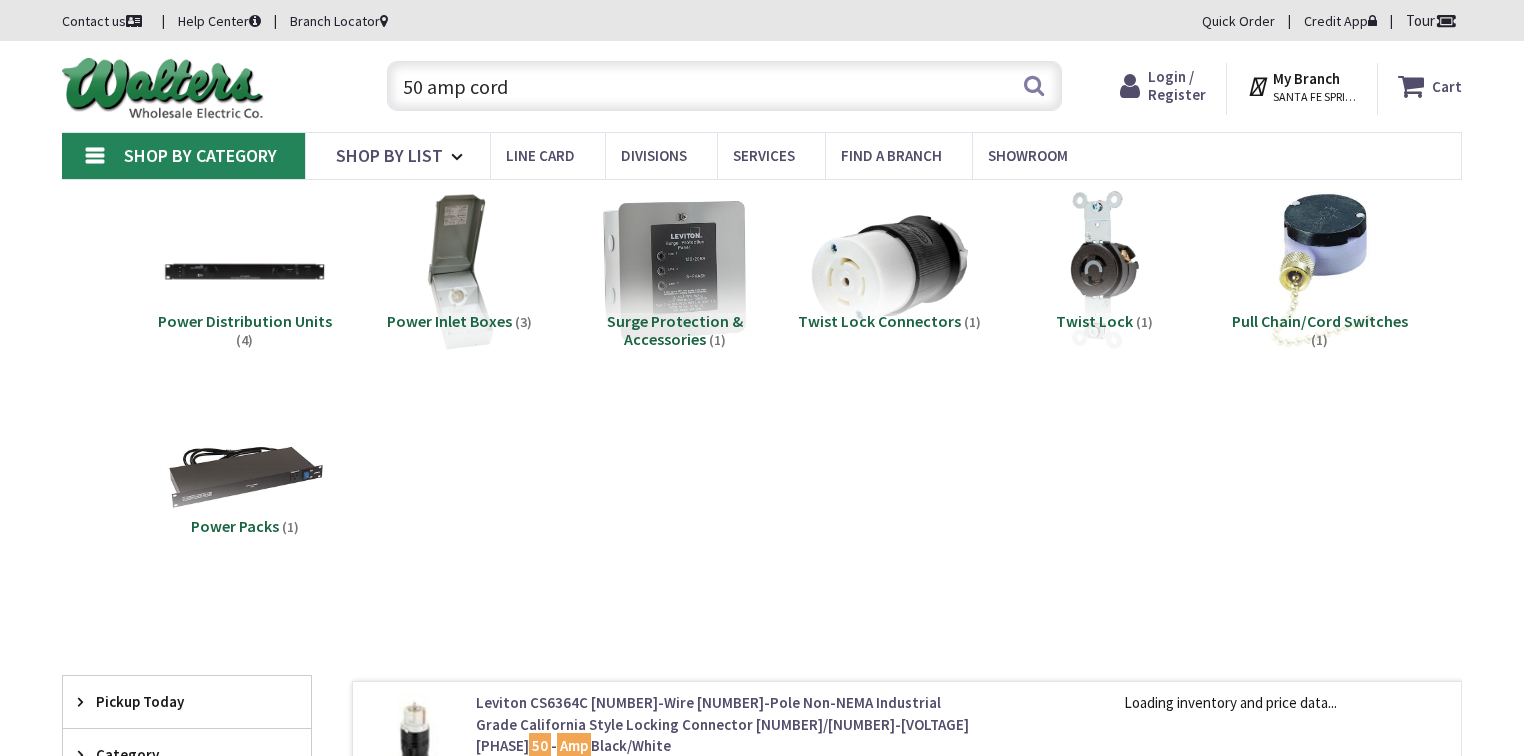 scroll, scrollTop: 0, scrollLeft: 0, axis: both 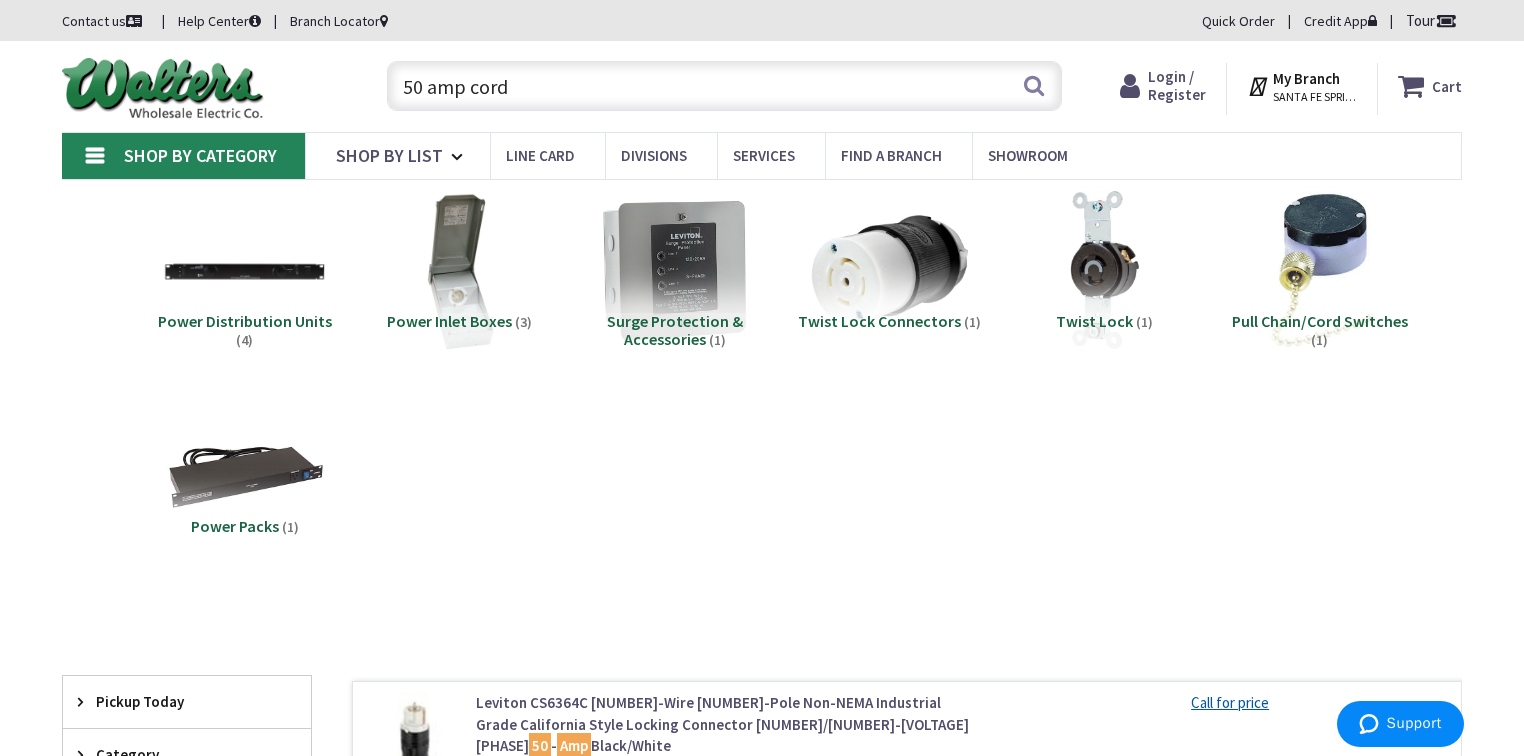 drag, startPoint x: 376, startPoint y: 83, endPoint x: 285, endPoint y: 83, distance: 91 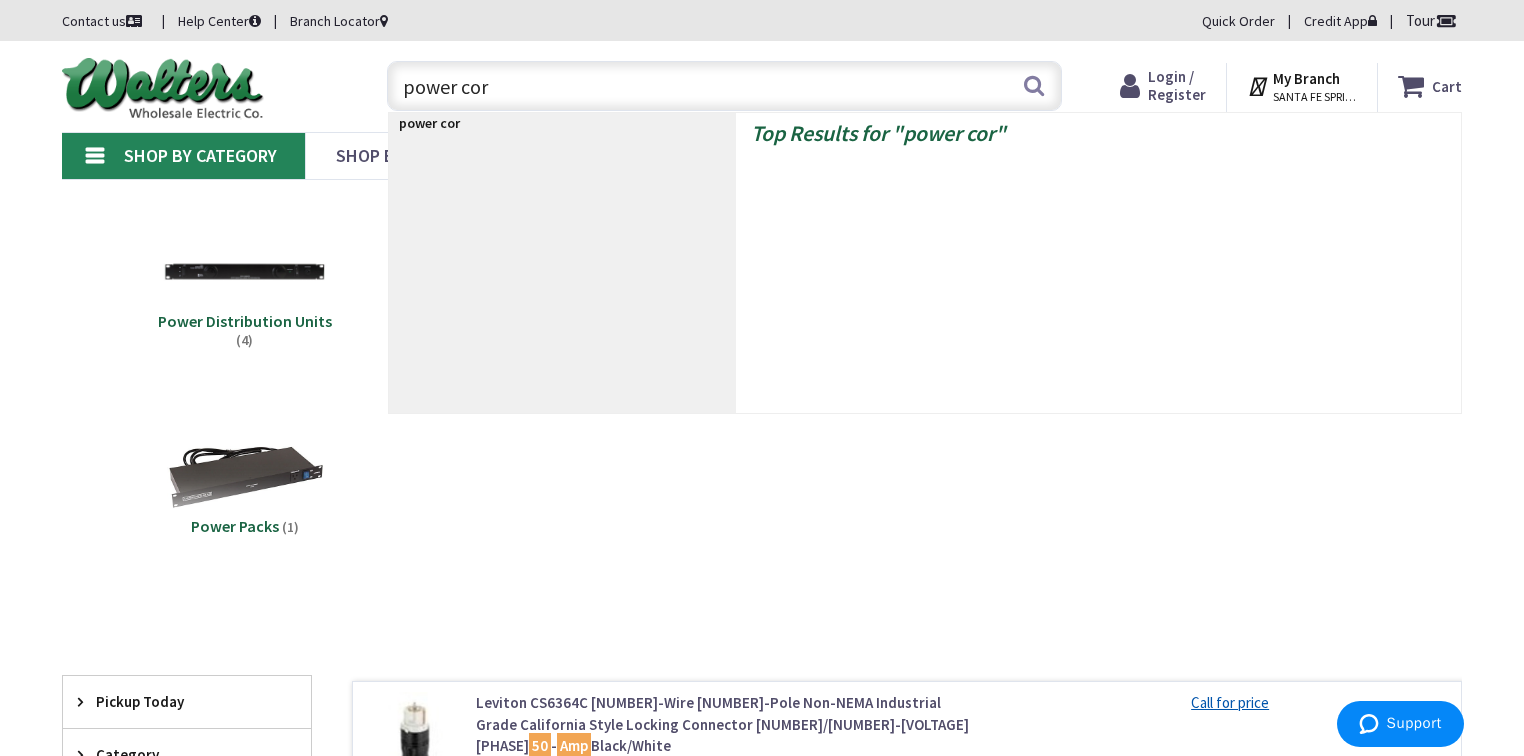 type on "power cord" 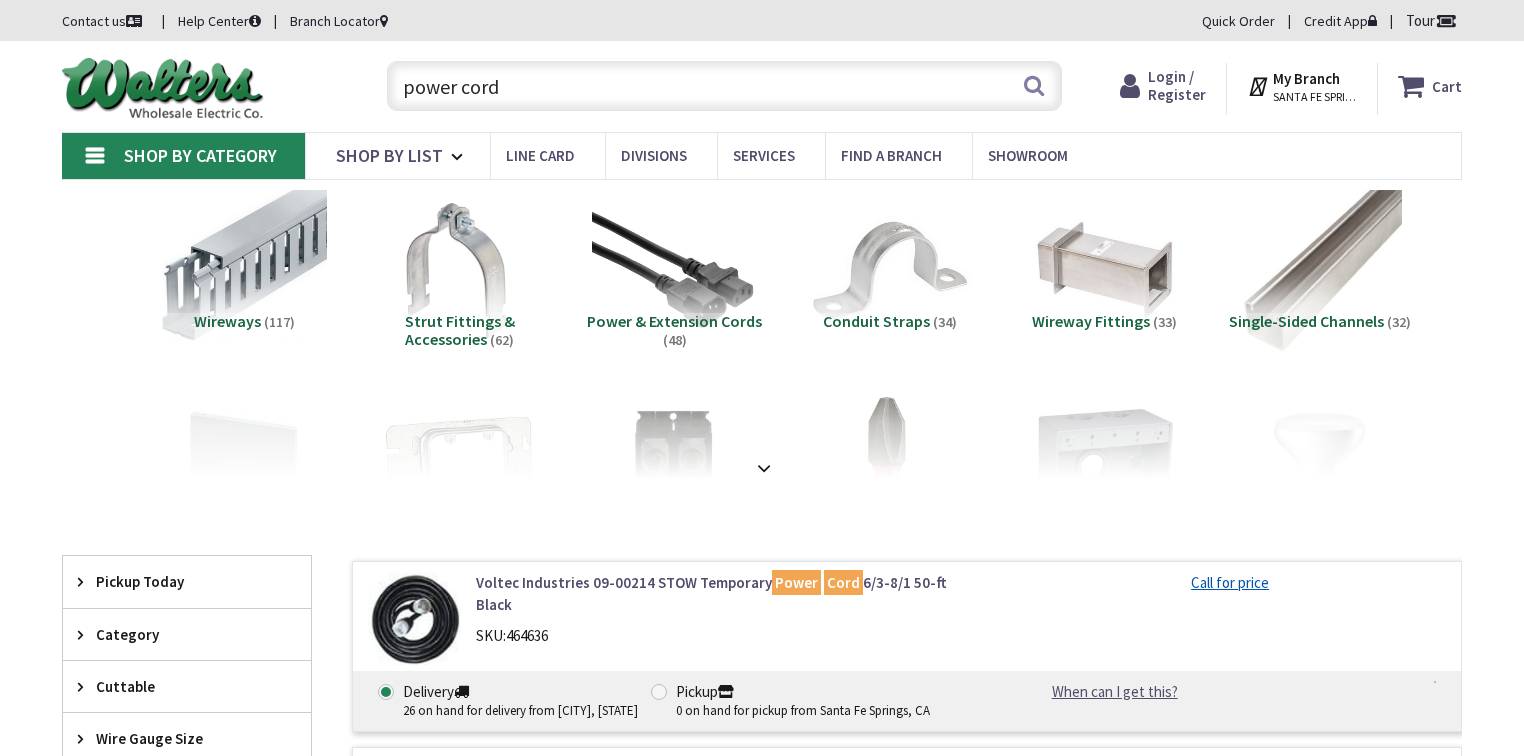 scroll, scrollTop: 0, scrollLeft: 0, axis: both 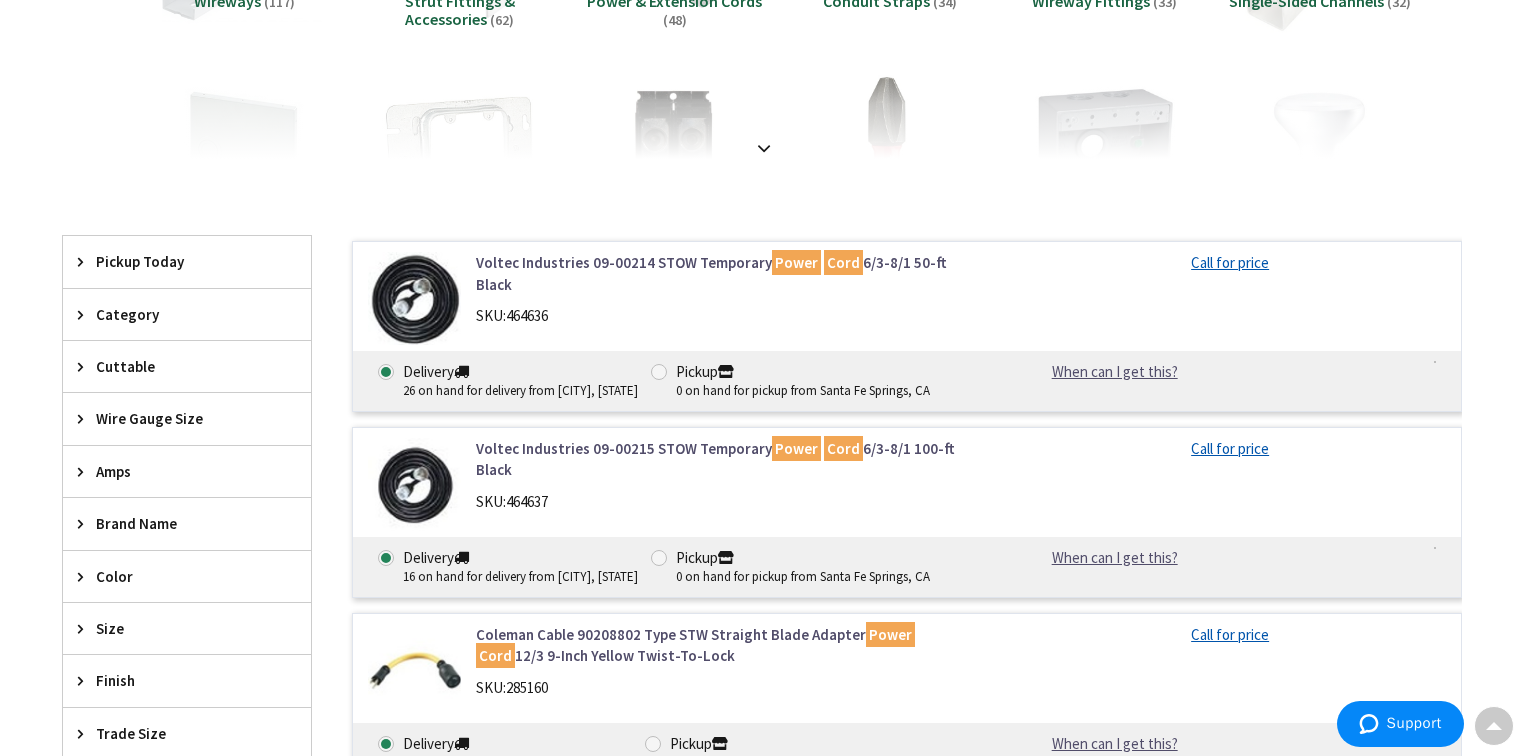 click on "Voltec Industries 09-00214 STOW Temporary Power Cord 6/3-8/1 50-ft Black" at bounding box center [730, 273] 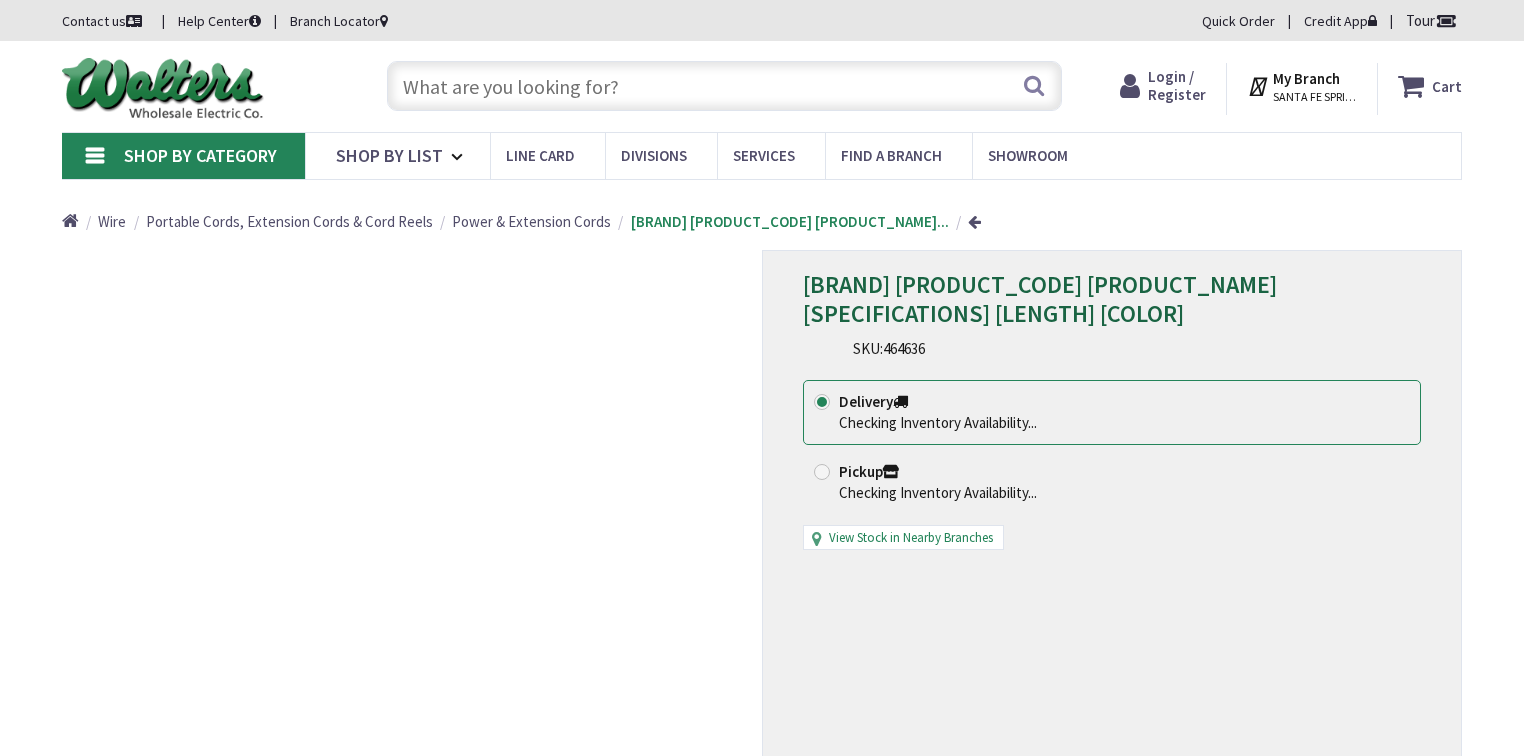 scroll, scrollTop: 0, scrollLeft: 0, axis: both 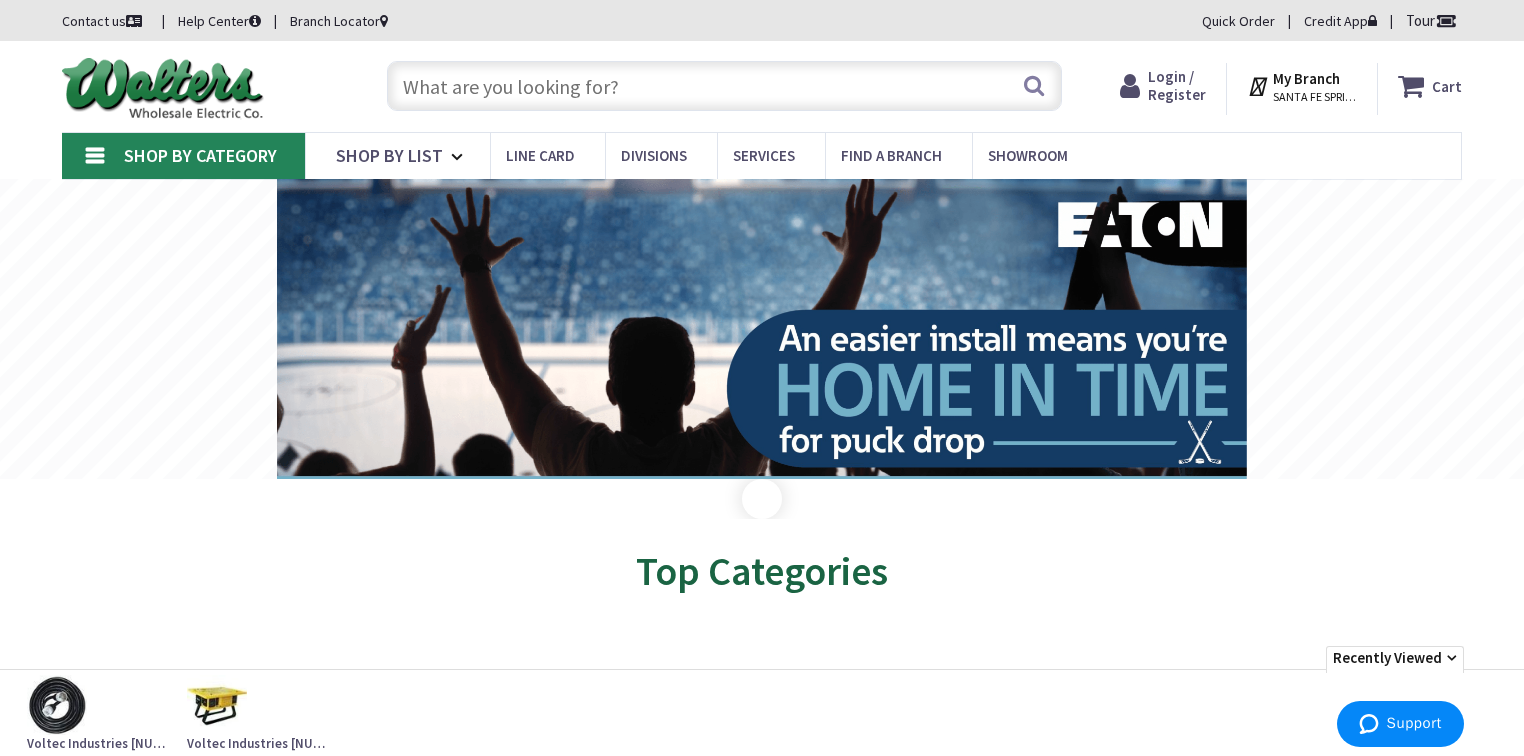 click at bounding box center [724, 86] 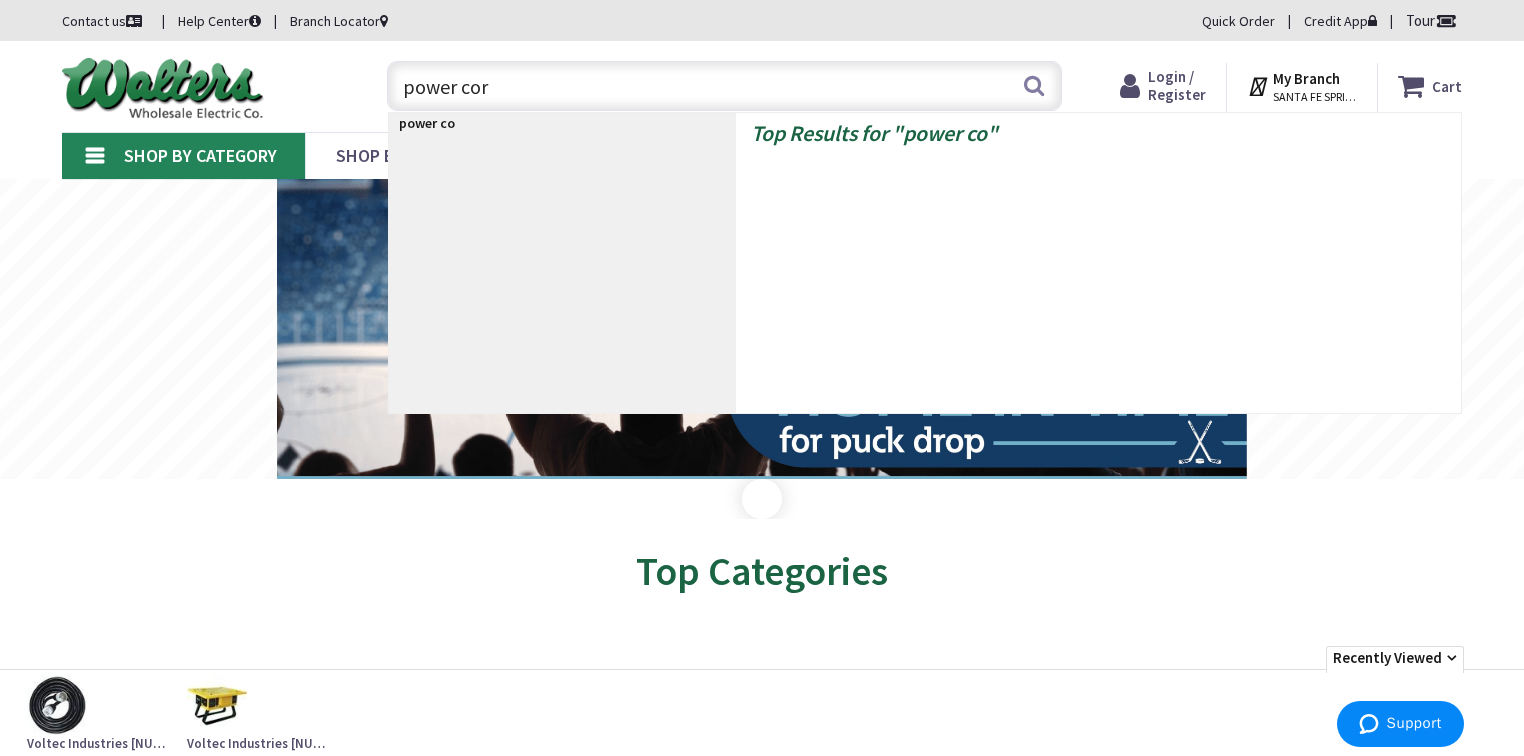 type on "power cord" 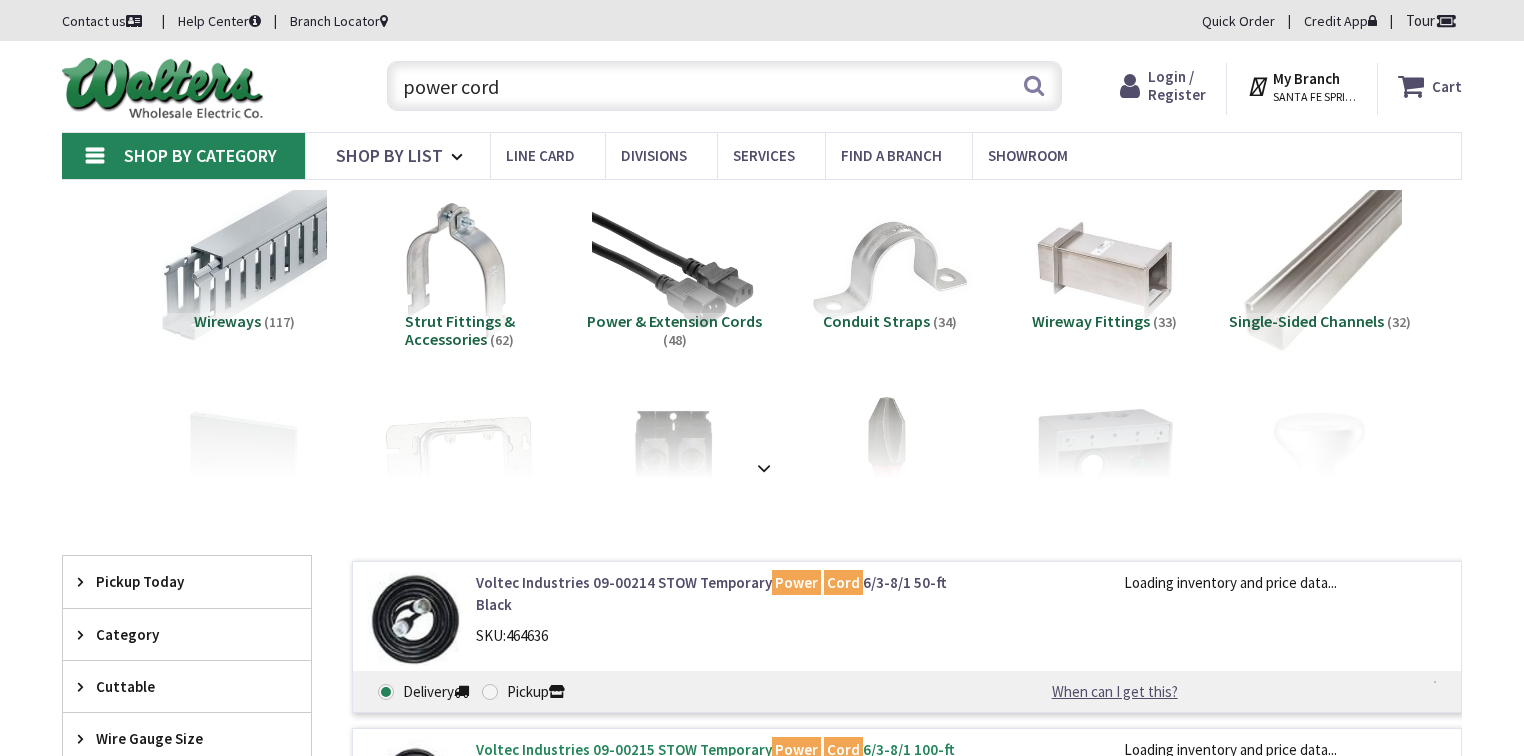 scroll, scrollTop: 0, scrollLeft: 0, axis: both 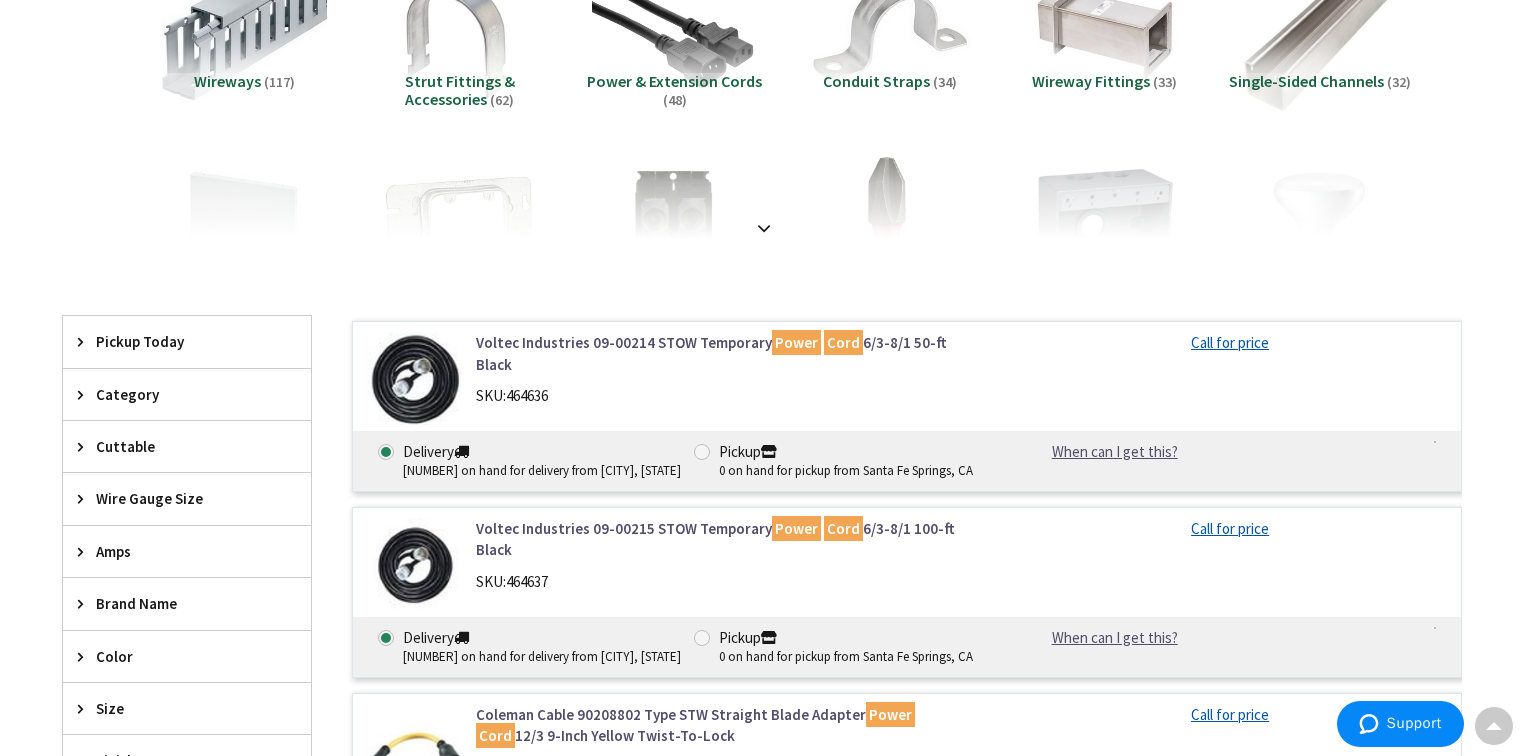 drag, startPoint x: 722, startPoint y: 258, endPoint x: 498, endPoint y: 275, distance: 224.64417 